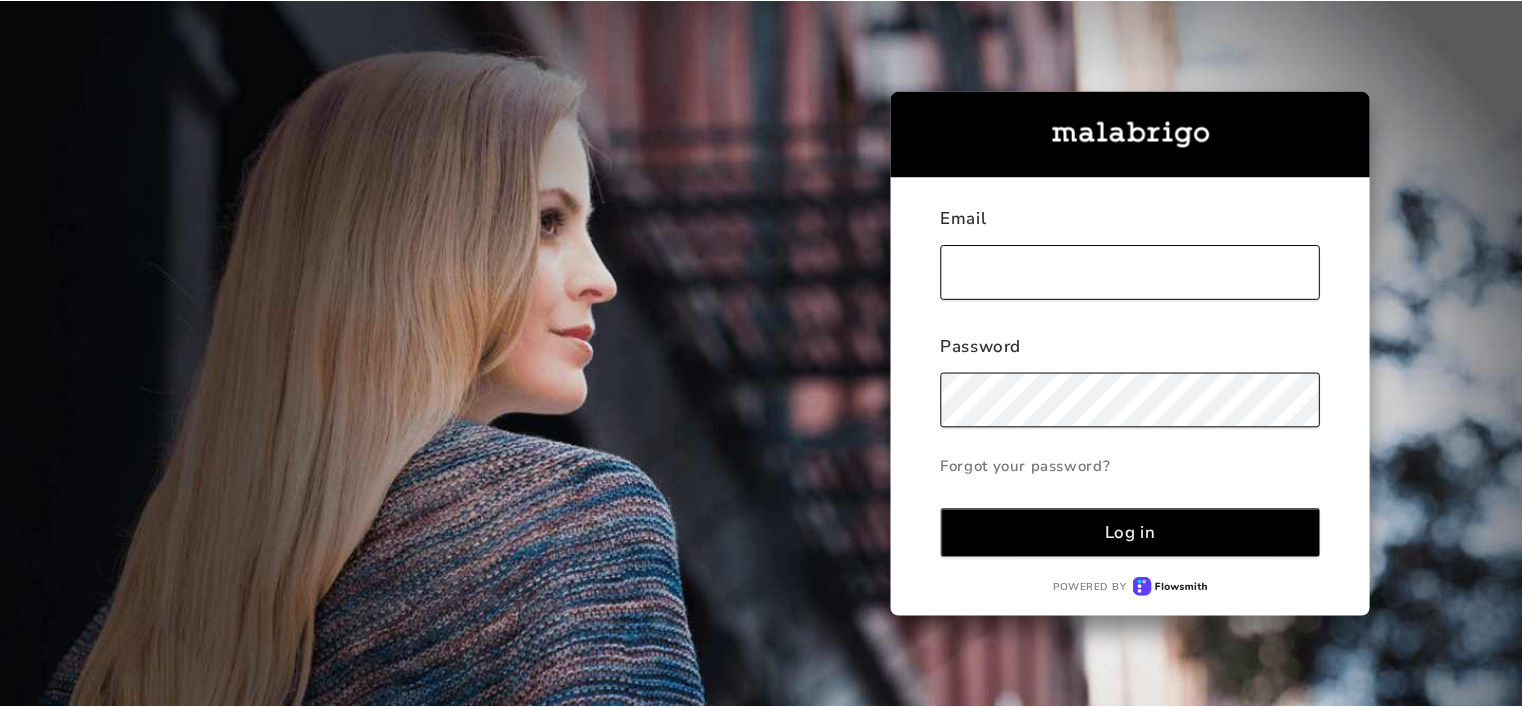 scroll, scrollTop: 0, scrollLeft: 0, axis: both 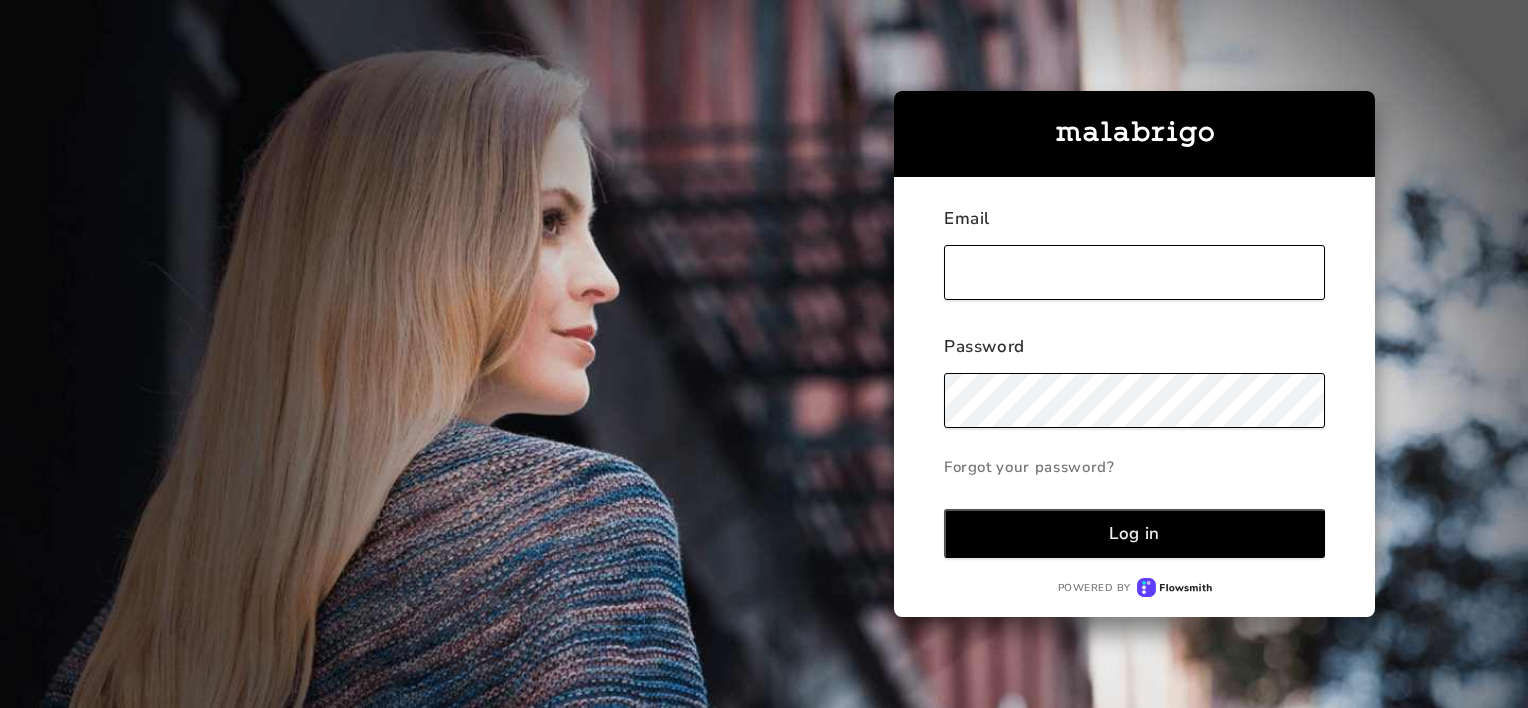 type on "knitique@example.com" 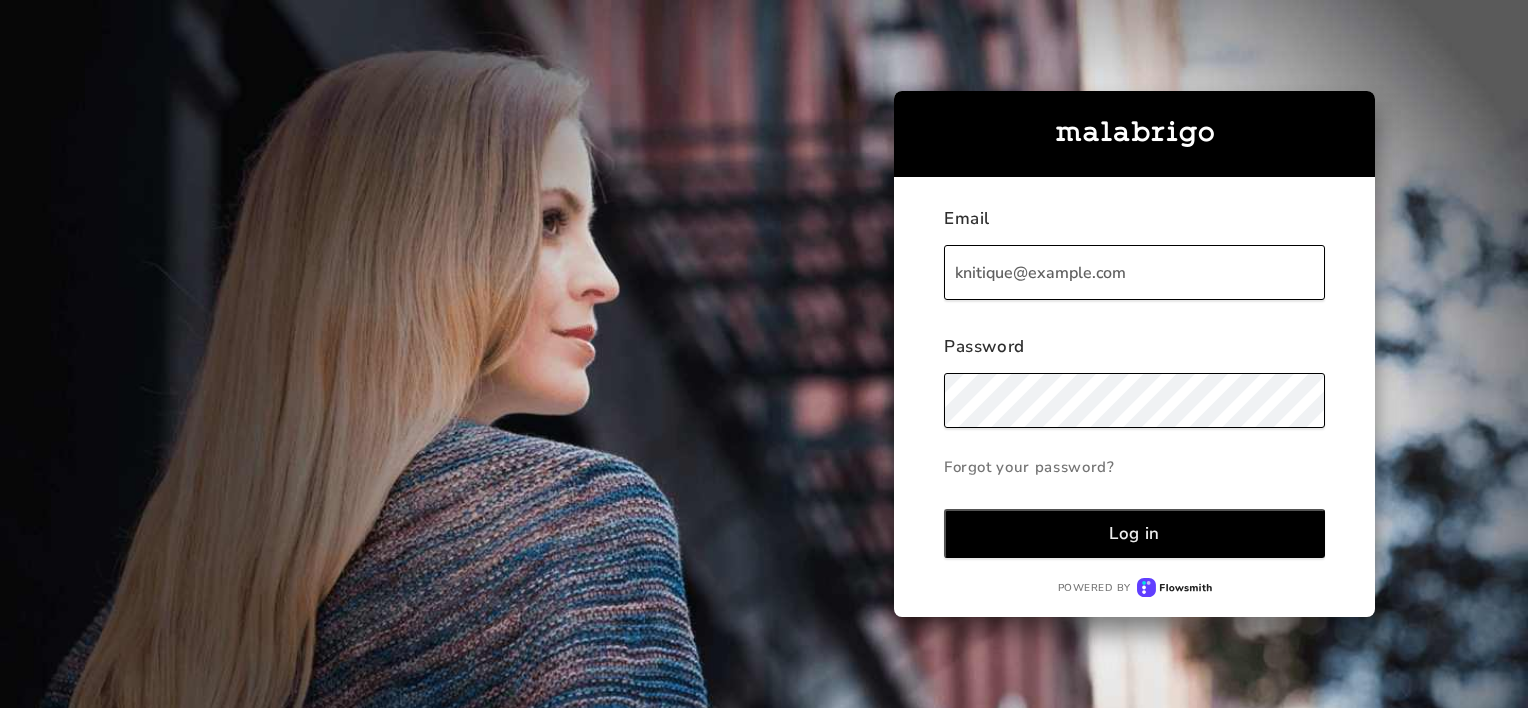 click on "Log in" at bounding box center (1134, 533) 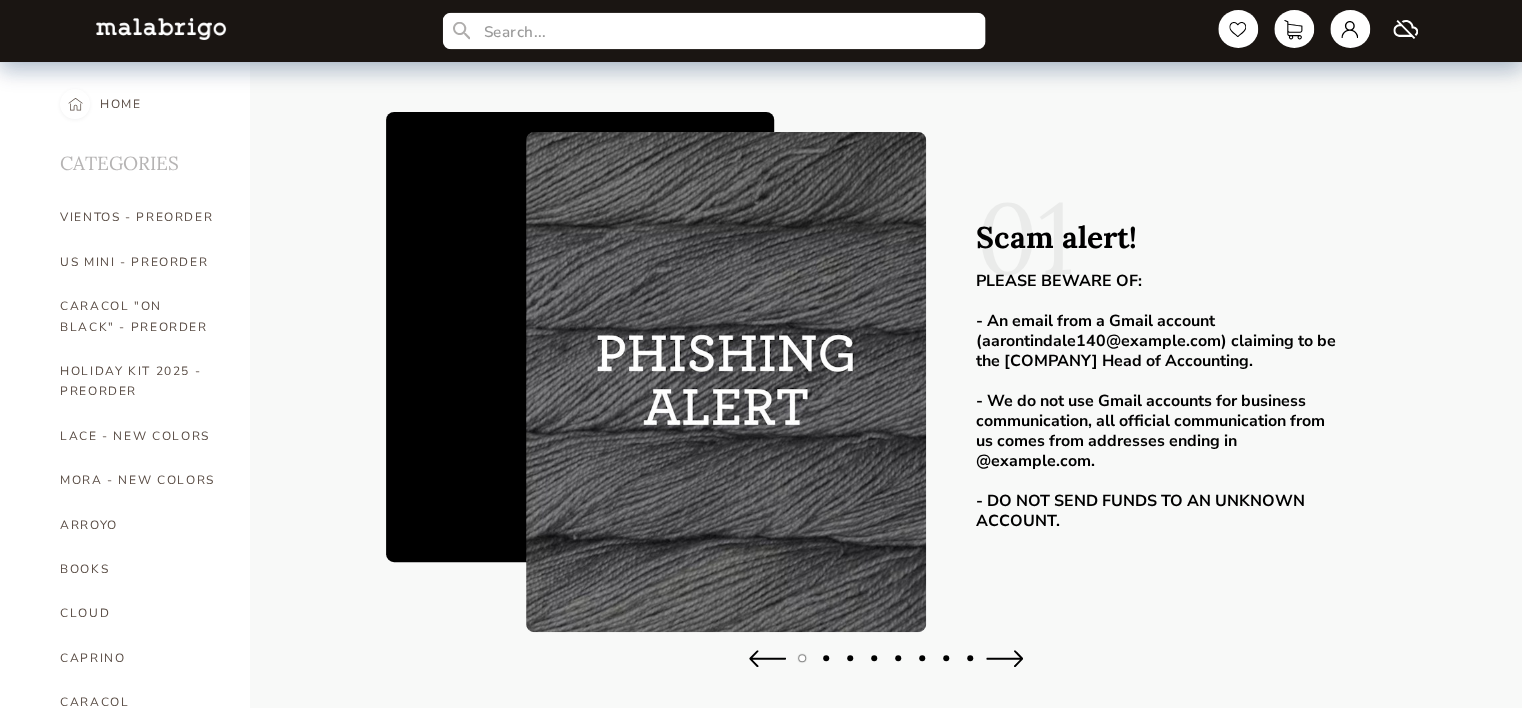 click at bounding box center (714, 31) 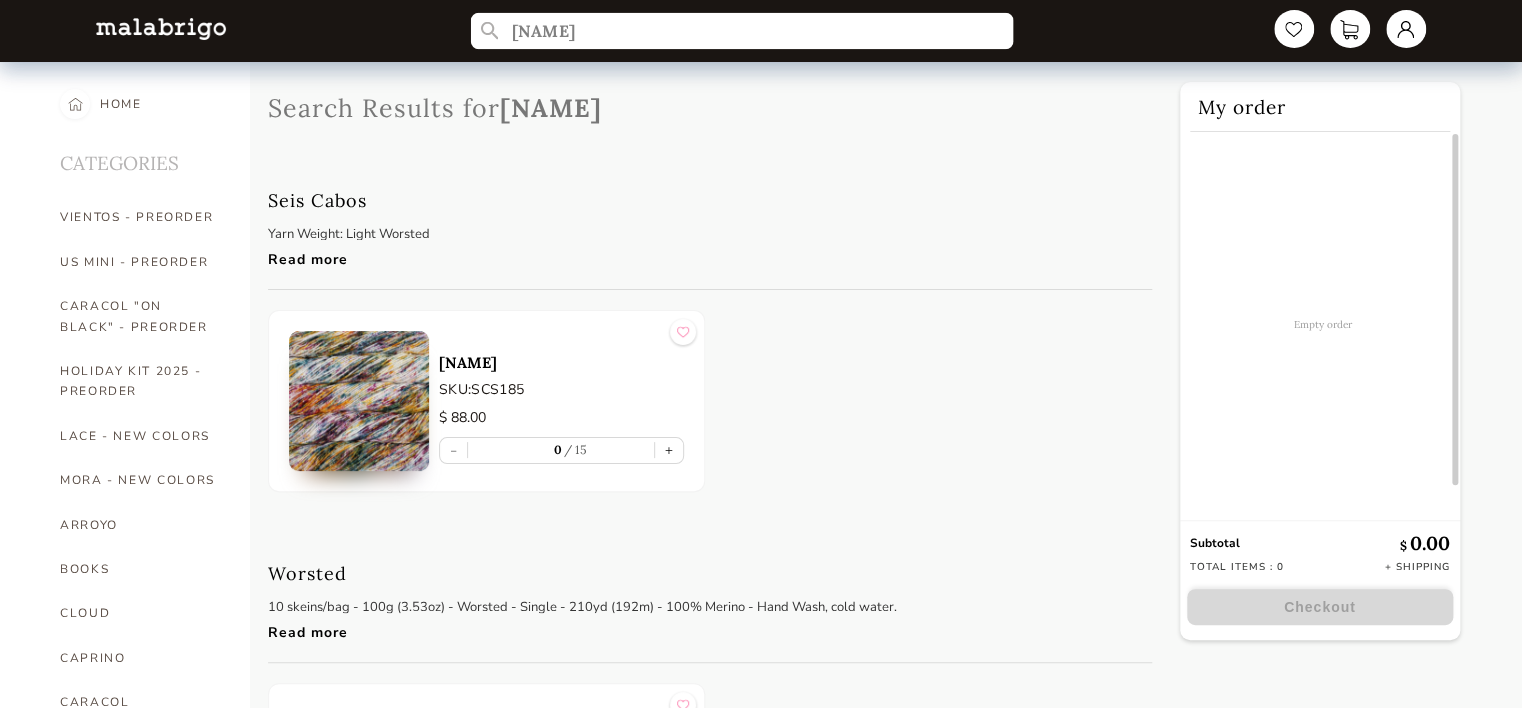type on "[NAME]" 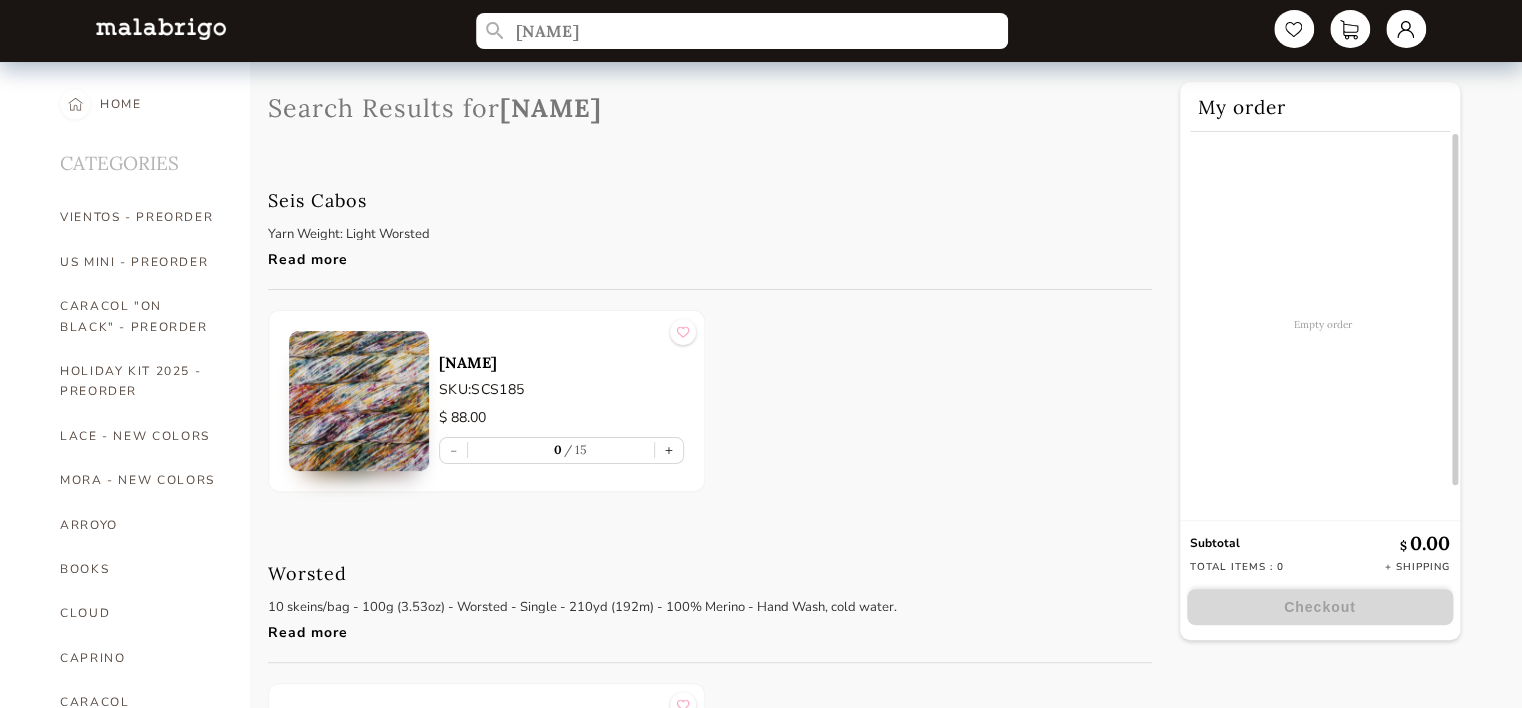 click at bounding box center [359, 401] 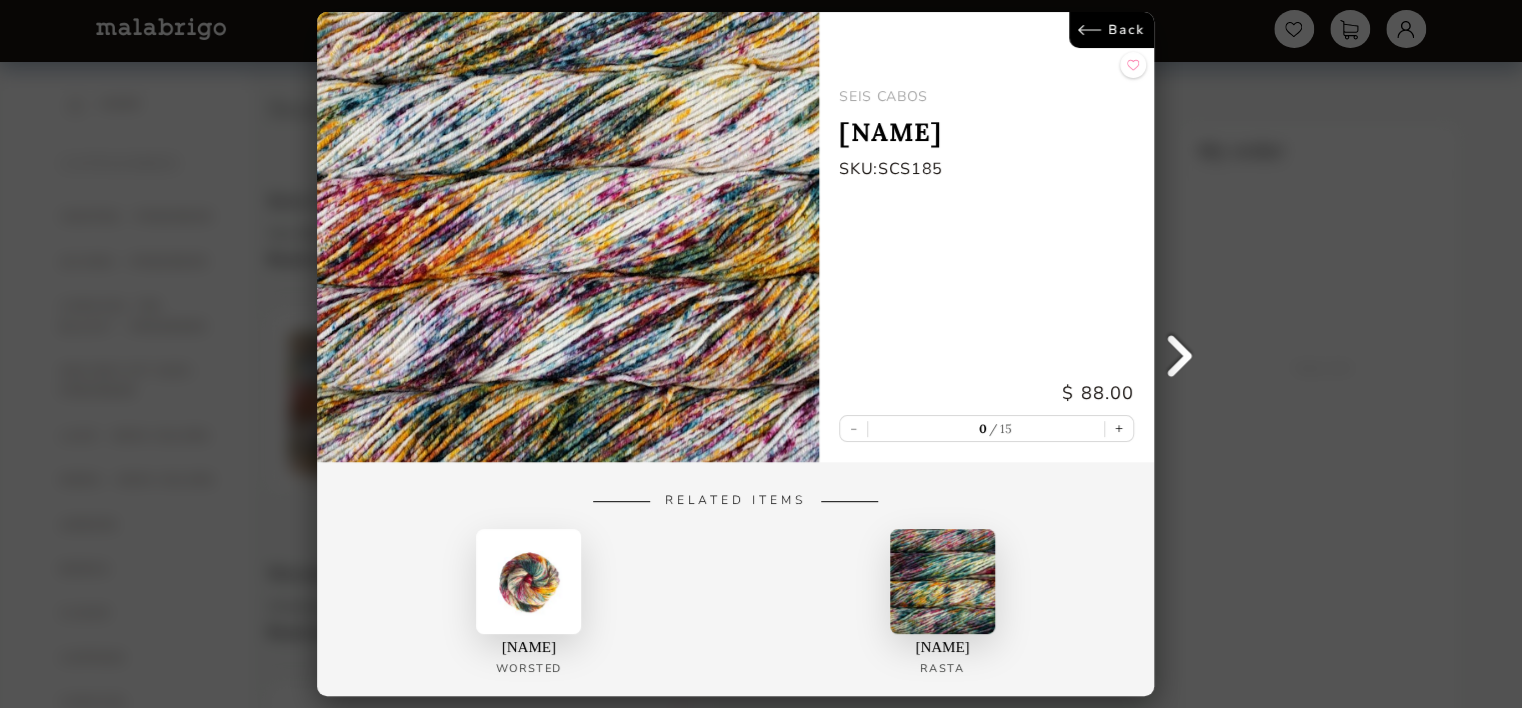 click at bounding box center [942, 581] 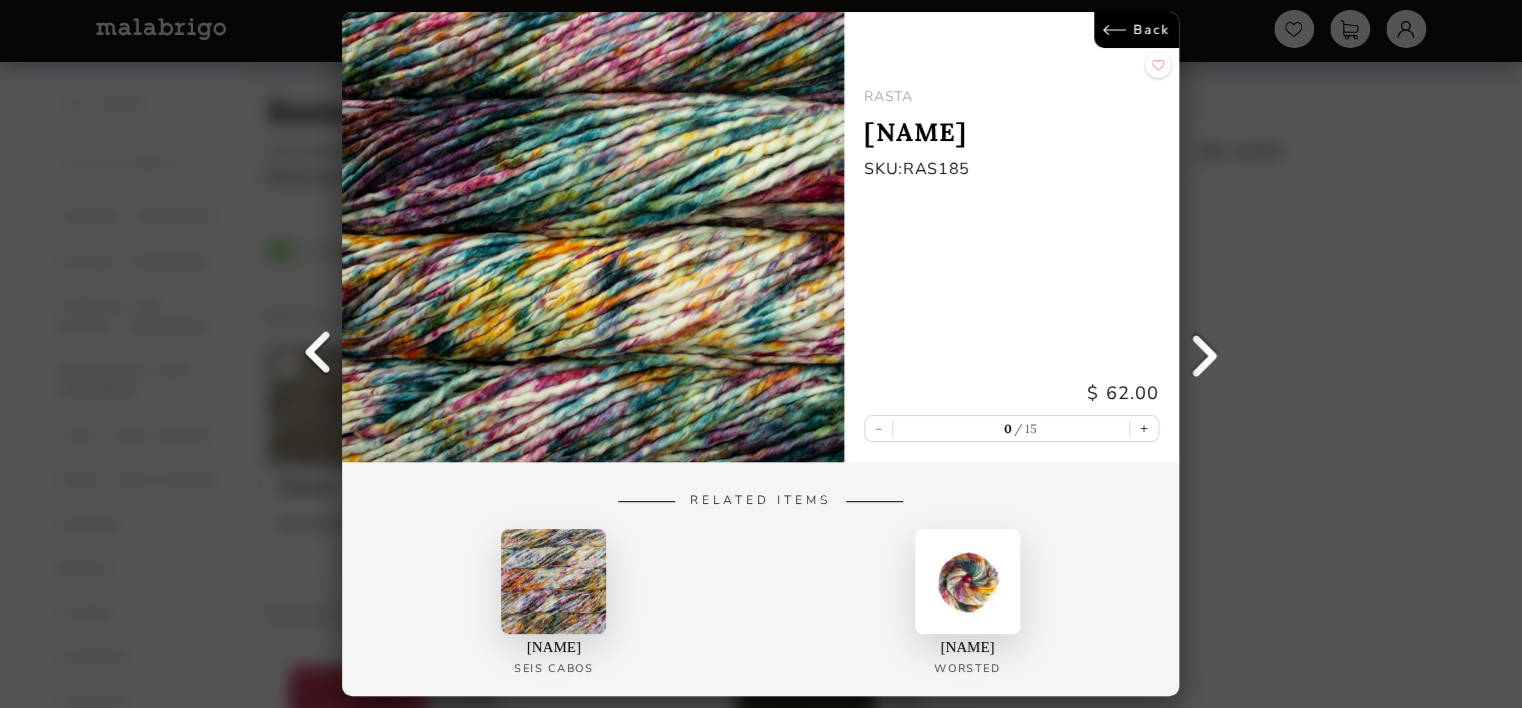 click on "Back RASTA Molino SKU:  RAS185 $   62.00 - 0 15 + Related Items Molino Seis Cabos Molino Worsted" at bounding box center (761, 354) 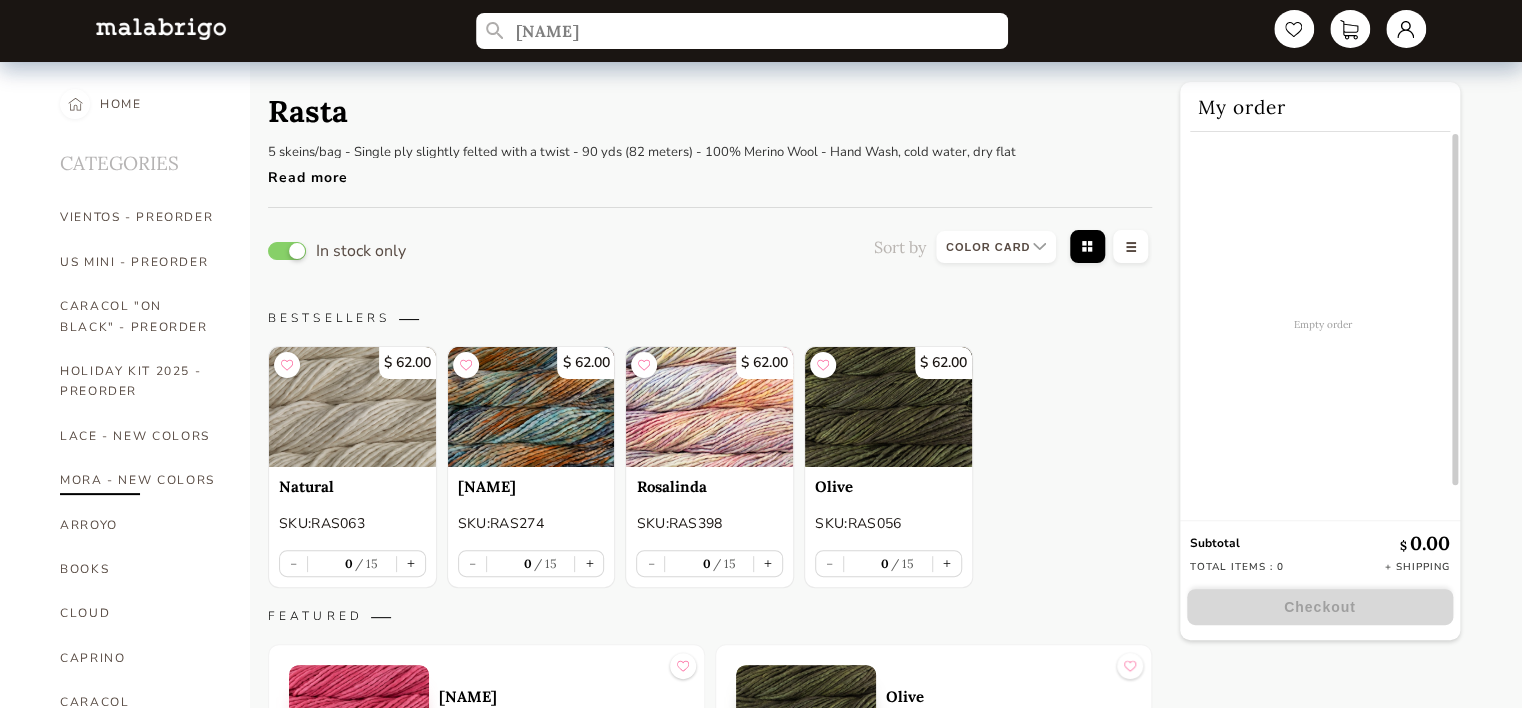 scroll, scrollTop: 100, scrollLeft: 0, axis: vertical 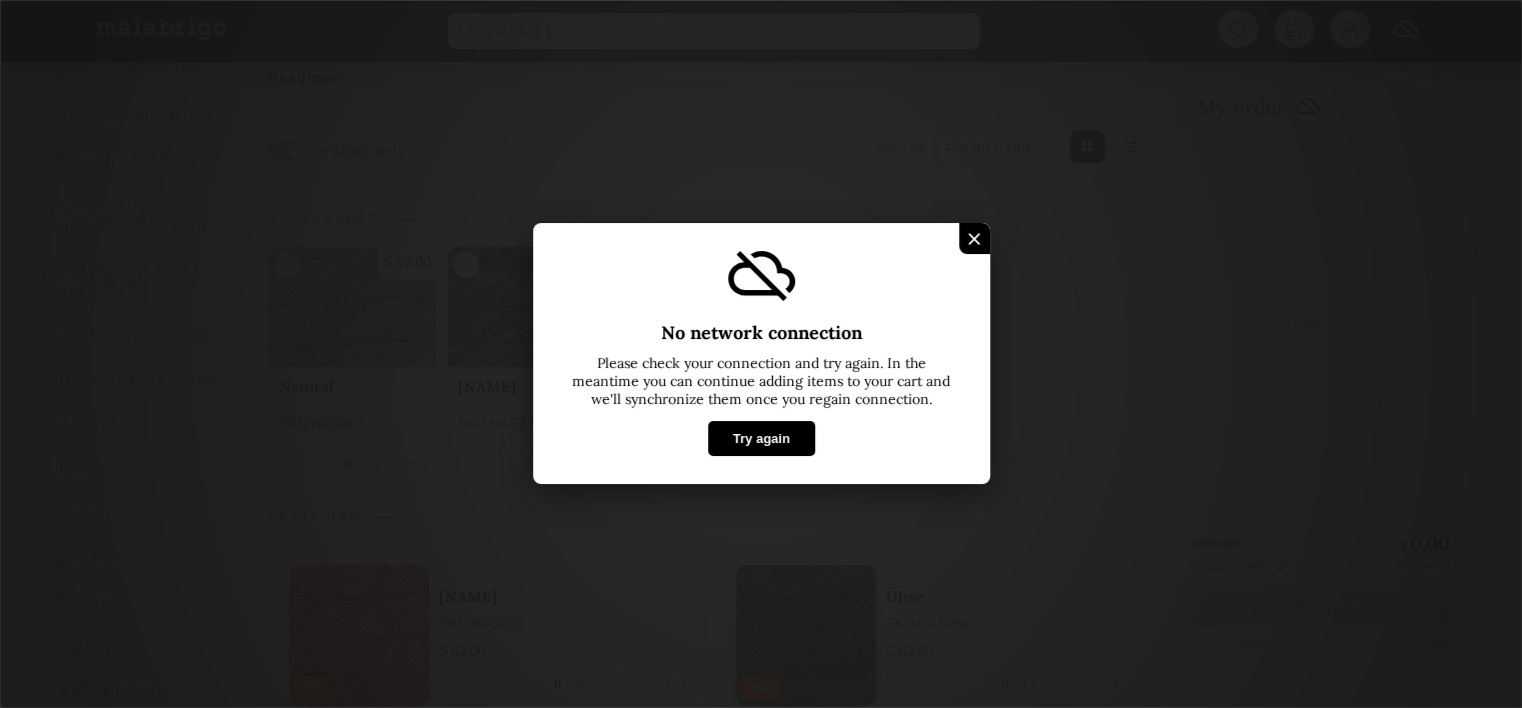 click on "No network connection Please check your connection and try again. In the meantime you can continue adding items to your cart and we'll synchronize them once you regain connection. Try again" at bounding box center (761, 354) 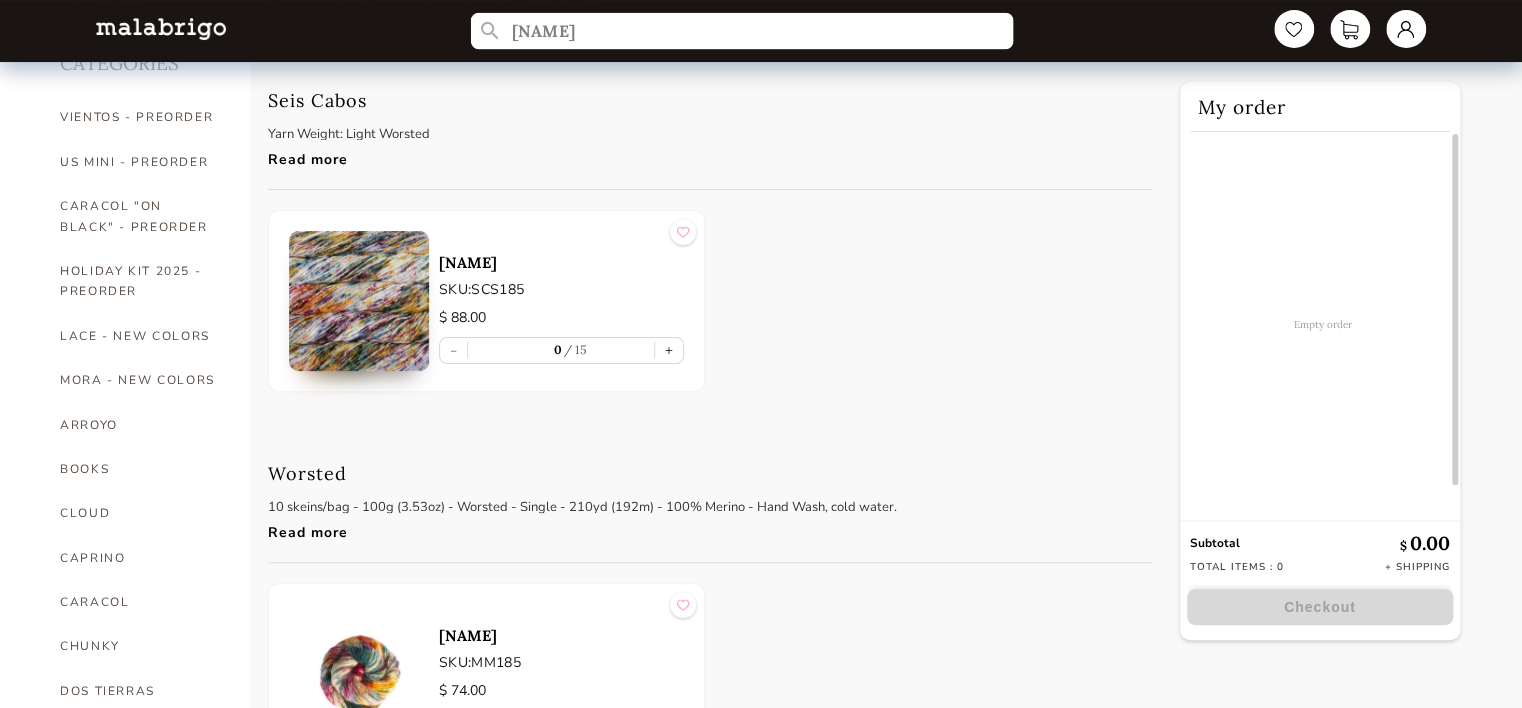 drag, startPoint x: 582, startPoint y: 39, endPoint x: 444, endPoint y: 55, distance: 138.92444 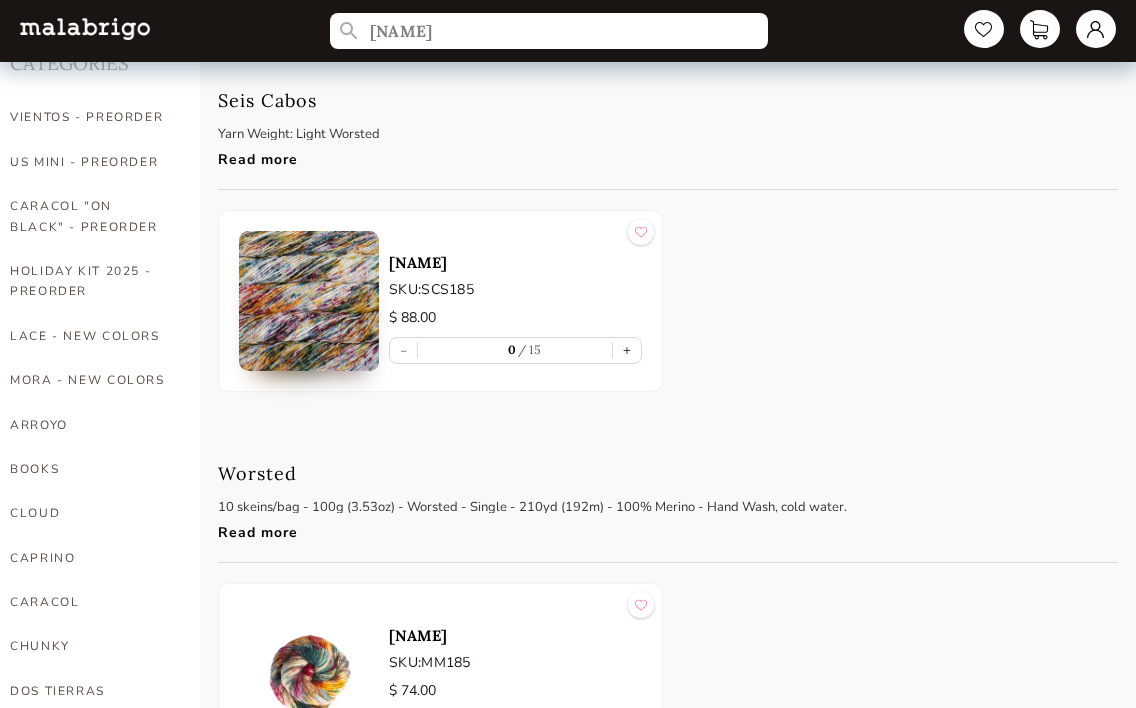 click at bounding box center [309, 301] 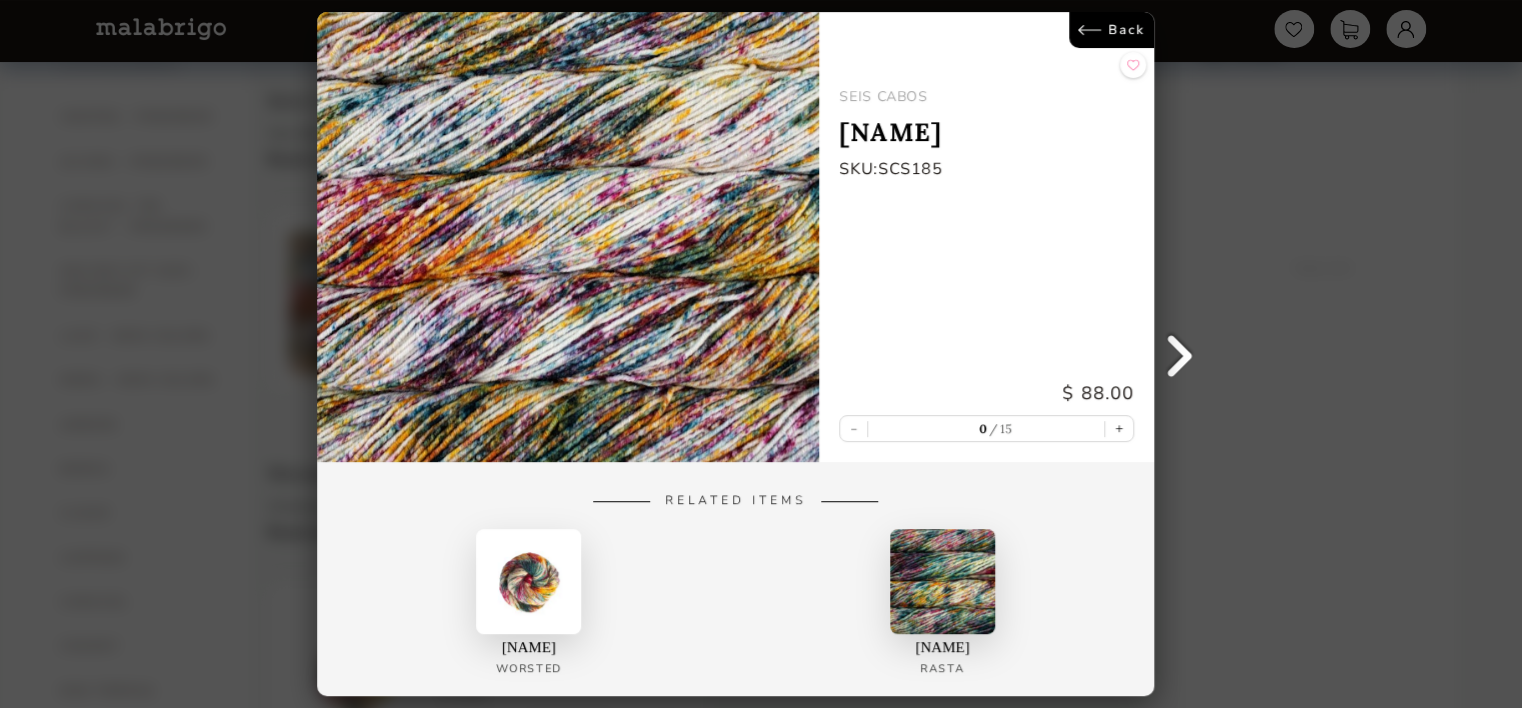 click on "Back" at bounding box center (1112, 30) 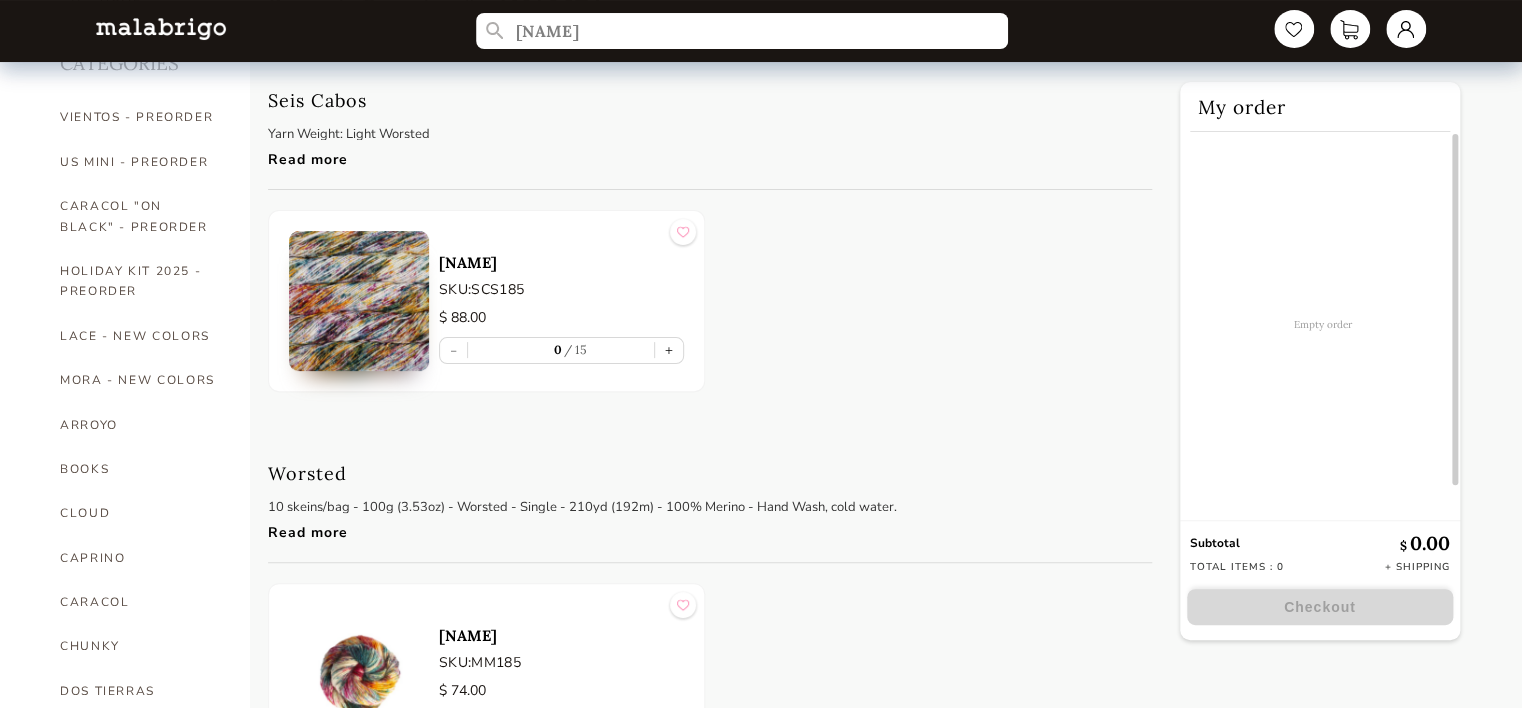 click on "[NAME]" at bounding box center (561, 262) 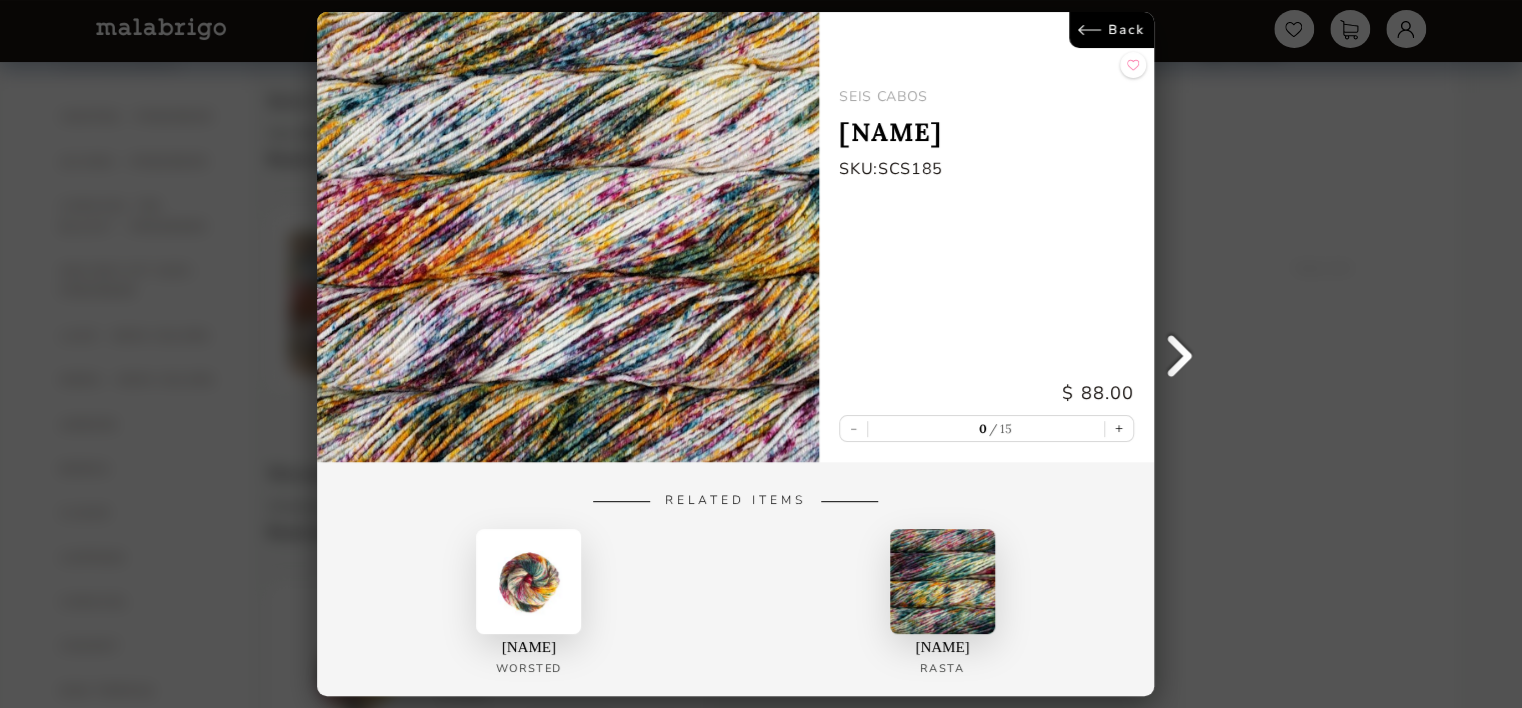 click on "Back SEIS CABOS [NAME] SKU: SCS185 $ 88.00 - 0 15 + Related Items [NAME] Worsted [NAME] Rasta" at bounding box center [761, 354] 